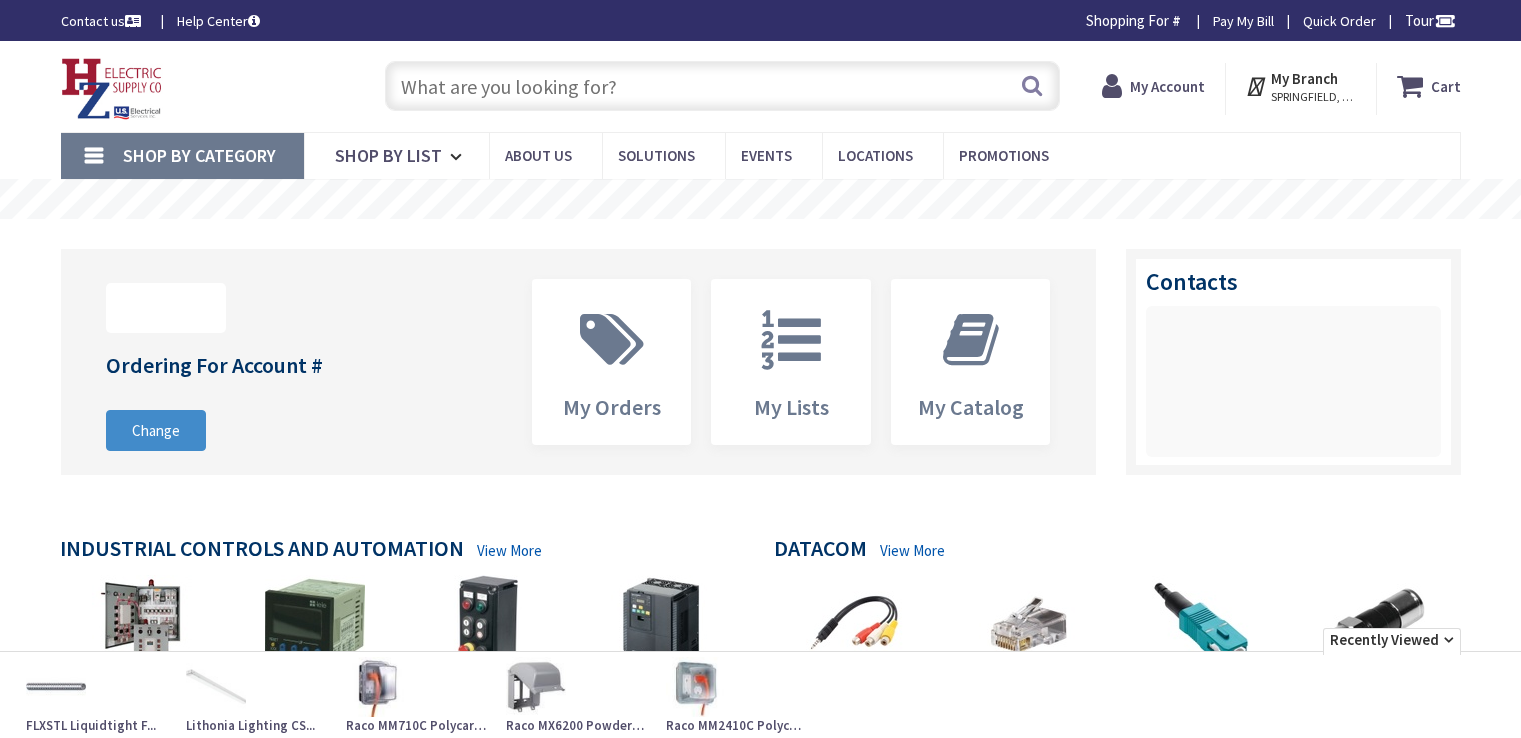 scroll, scrollTop: 0, scrollLeft: 0, axis: both 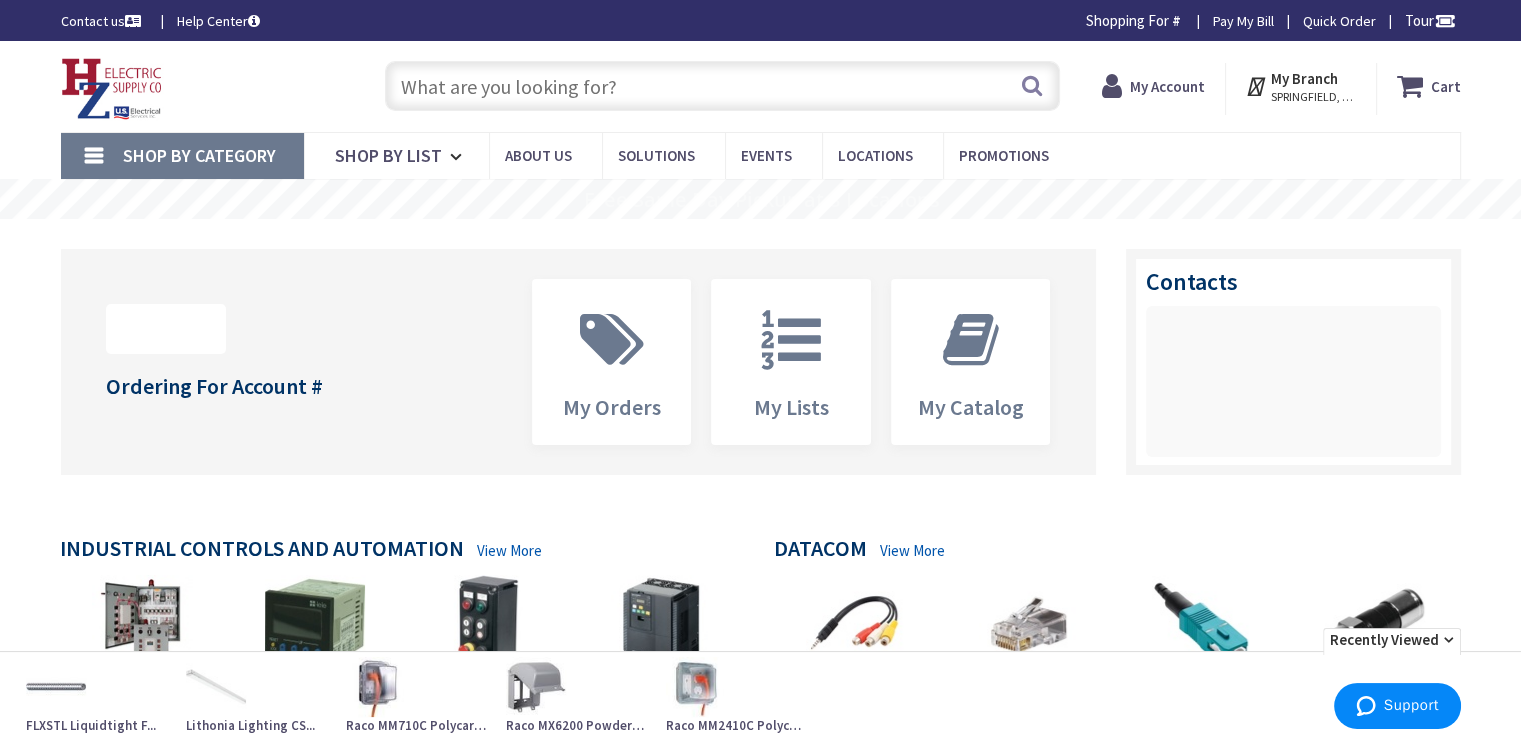 click at bounding box center [722, 86] 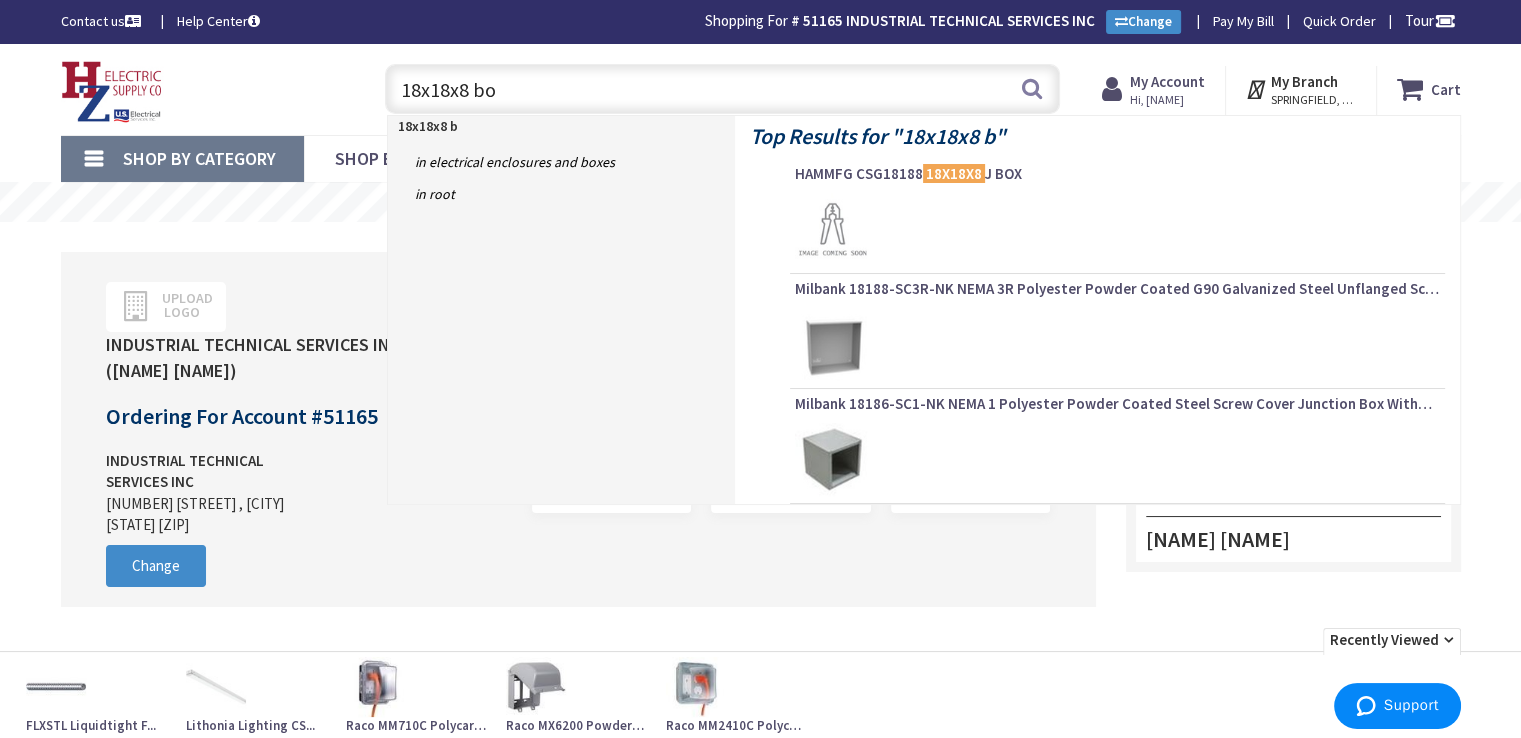 type on "18x18x8 box" 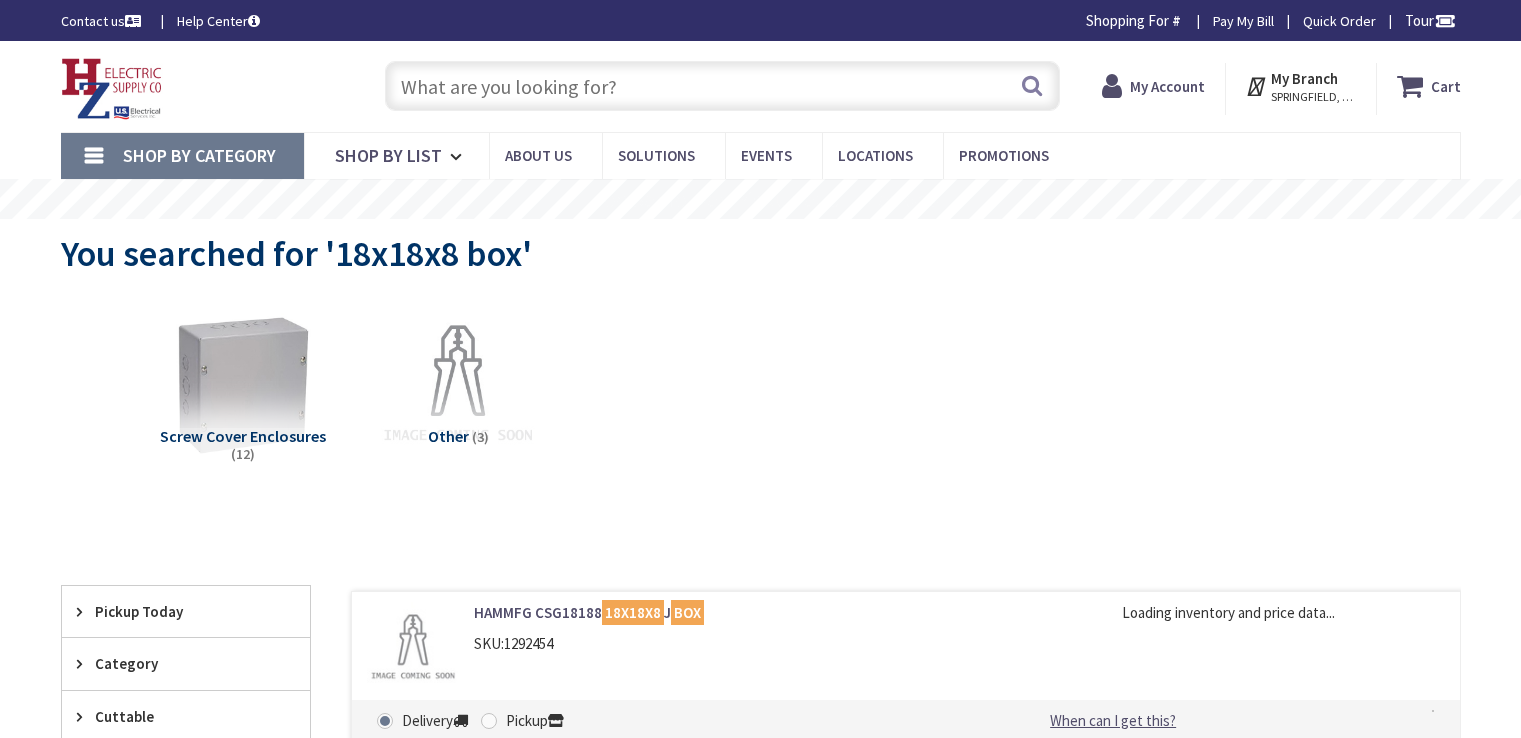 scroll, scrollTop: 0, scrollLeft: 0, axis: both 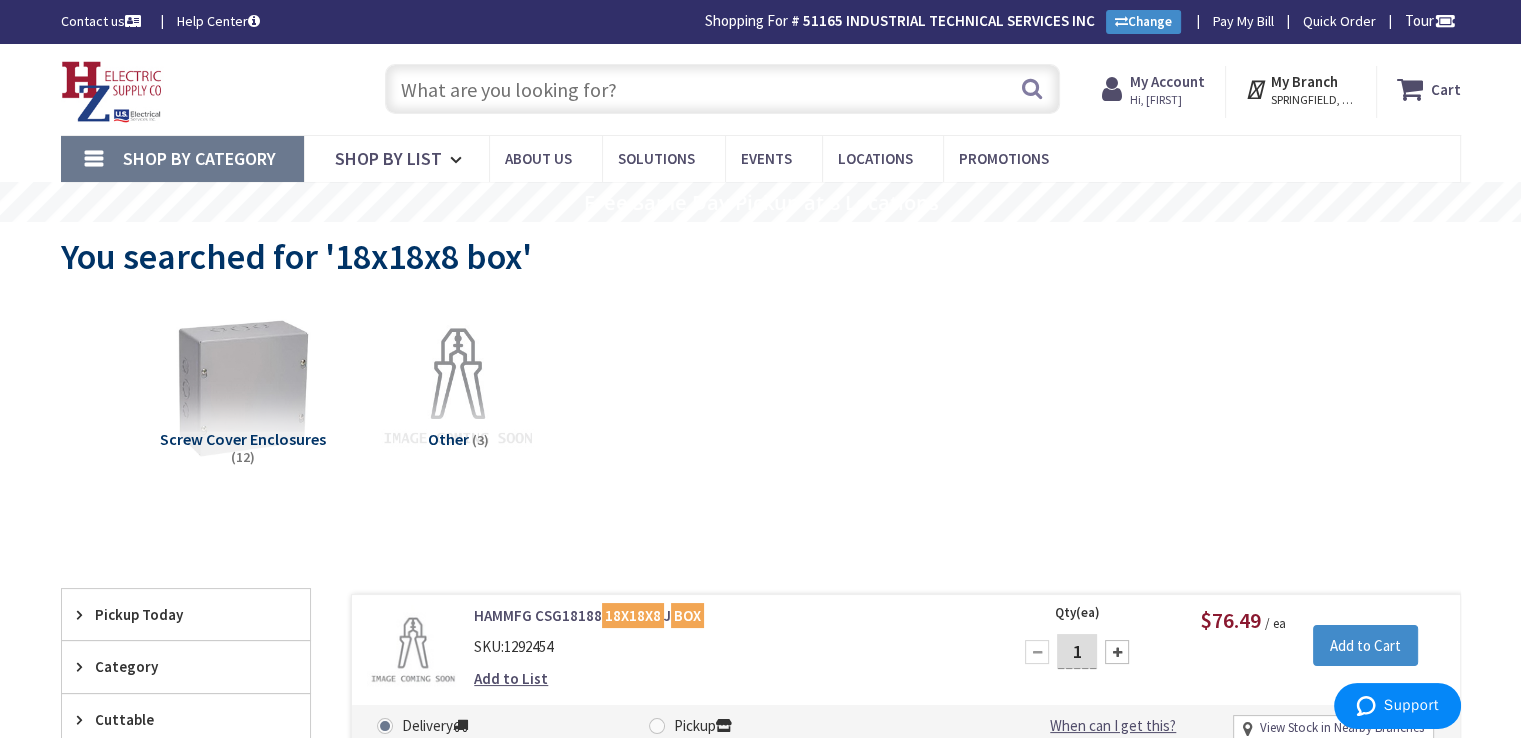 click at bounding box center (722, 89) 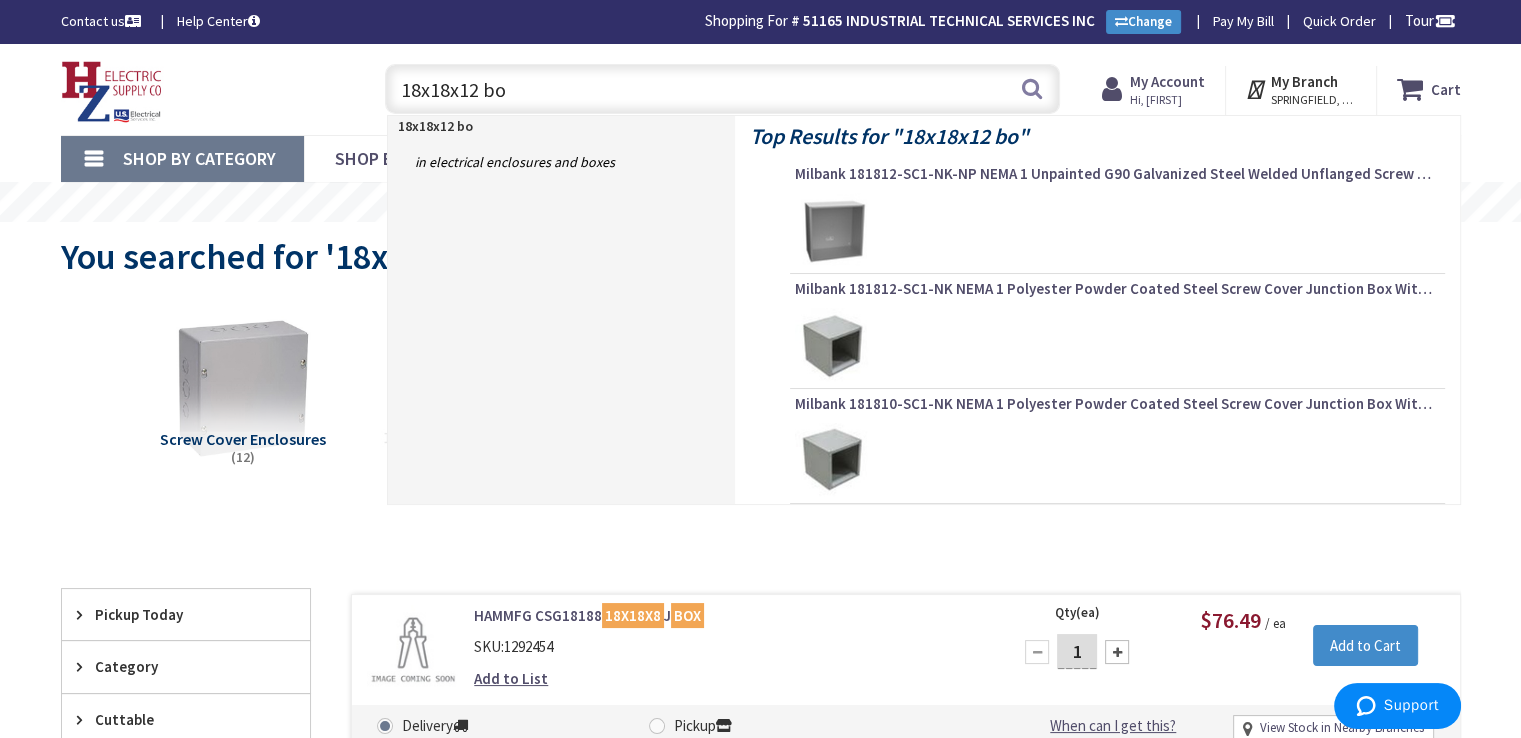 type on "18x18x12 box" 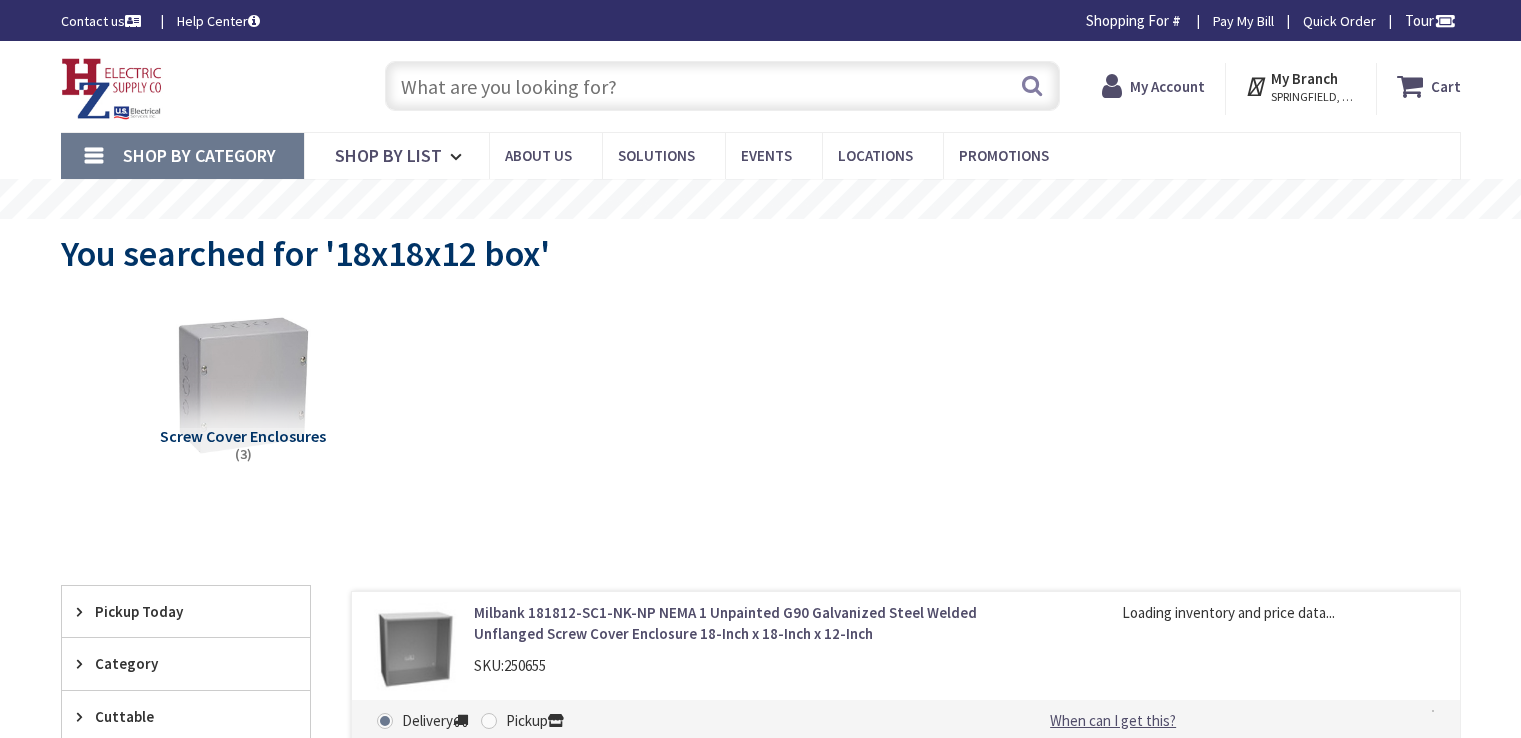 scroll, scrollTop: 172, scrollLeft: 0, axis: vertical 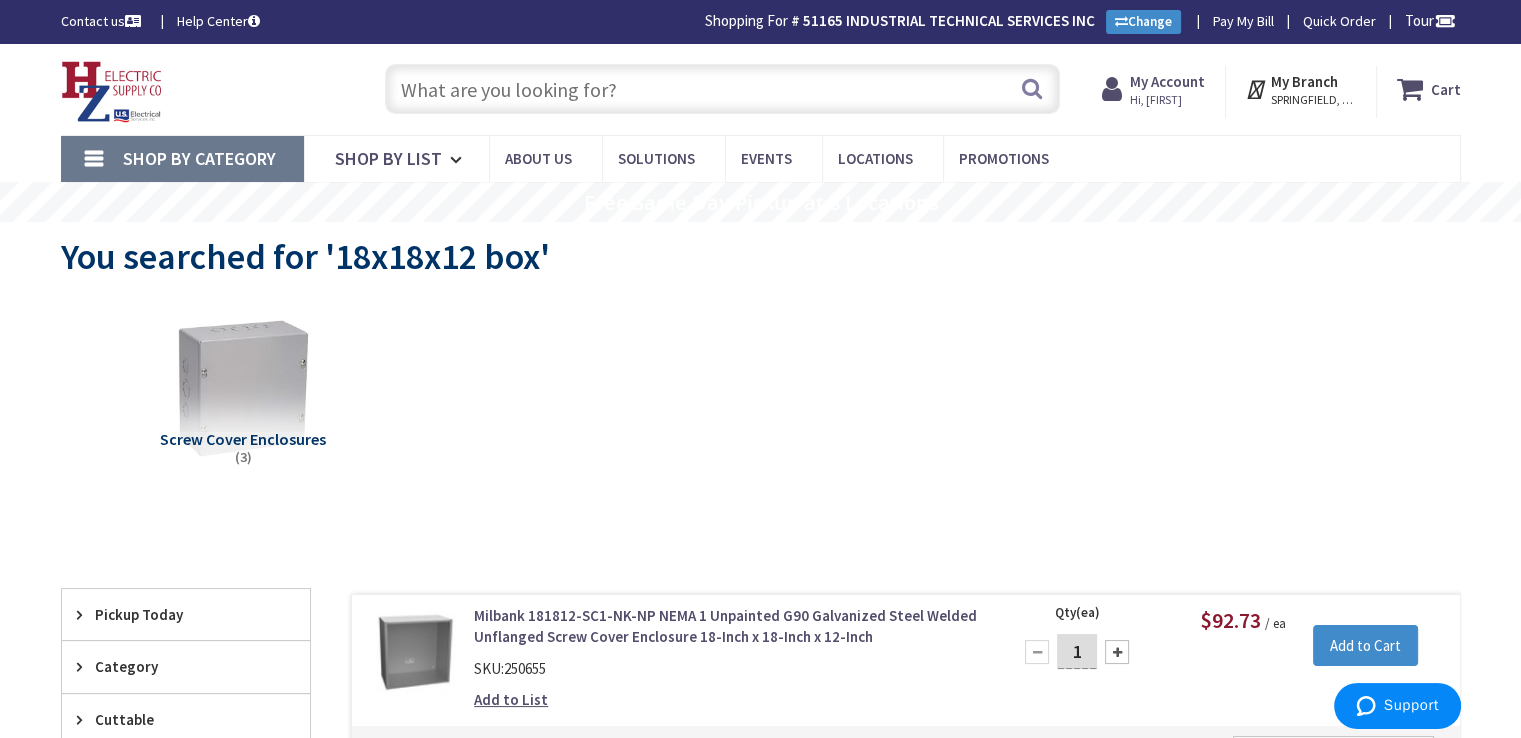 click at bounding box center (722, 89) 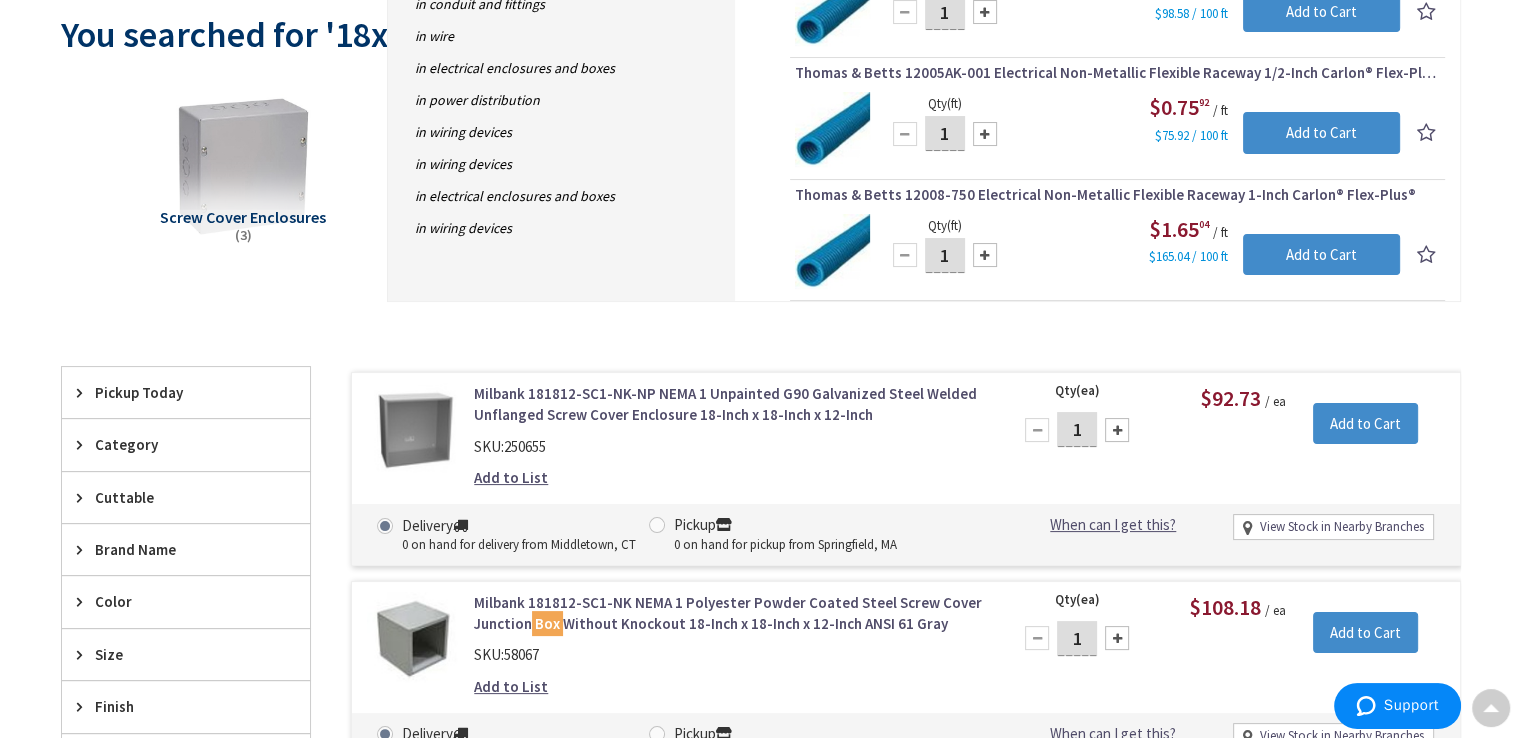 scroll, scrollTop: 0, scrollLeft: 0, axis: both 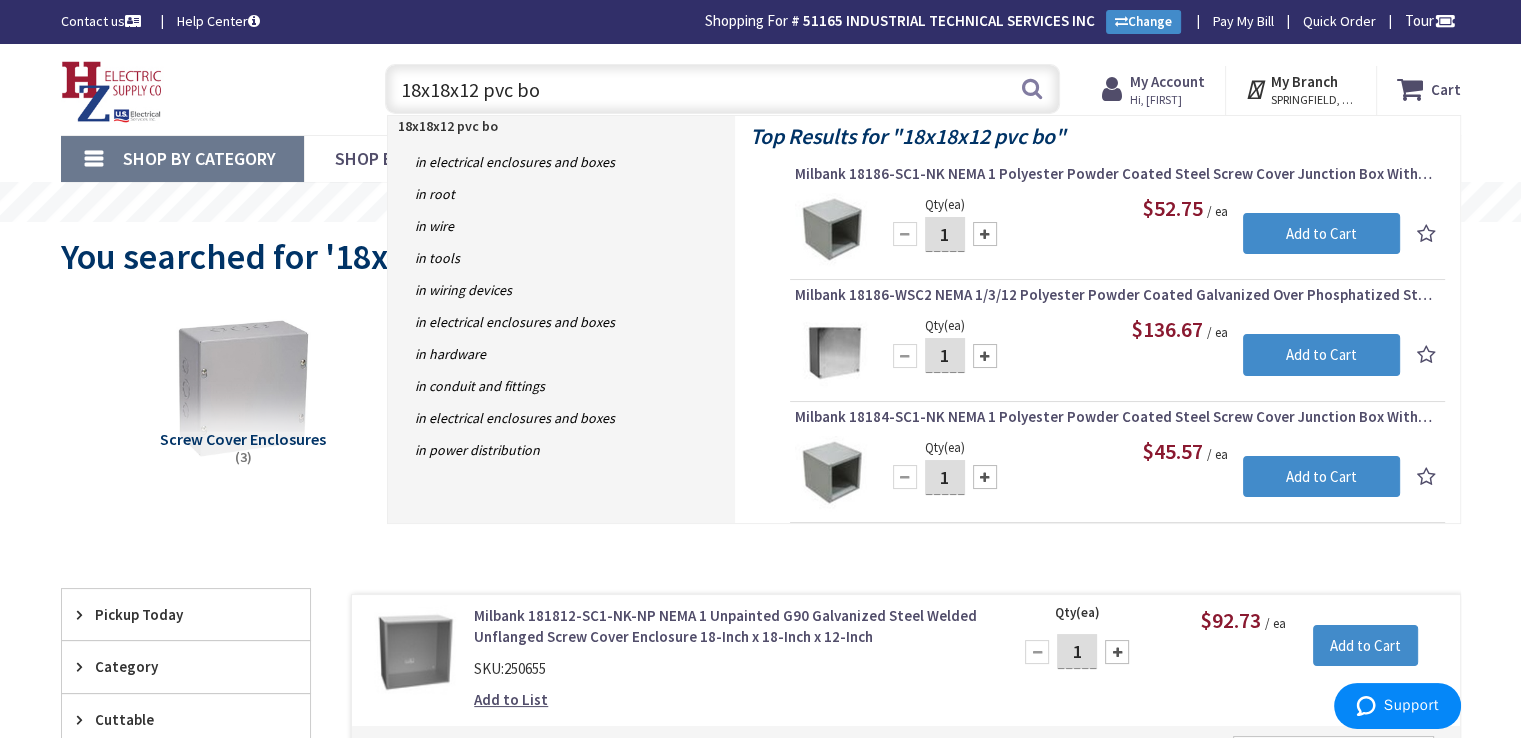 type on "18x18x12 pvc box" 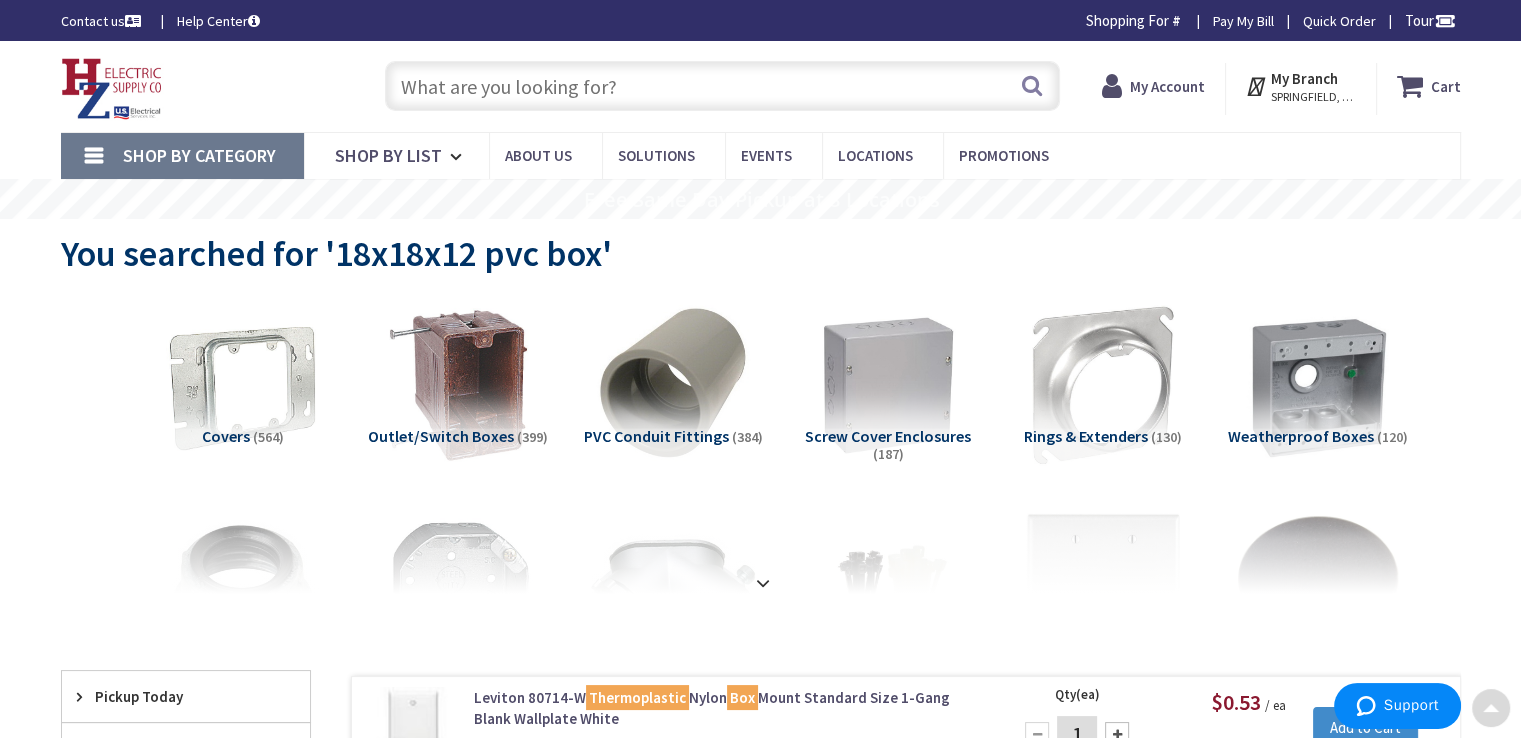 scroll, scrollTop: 467, scrollLeft: 0, axis: vertical 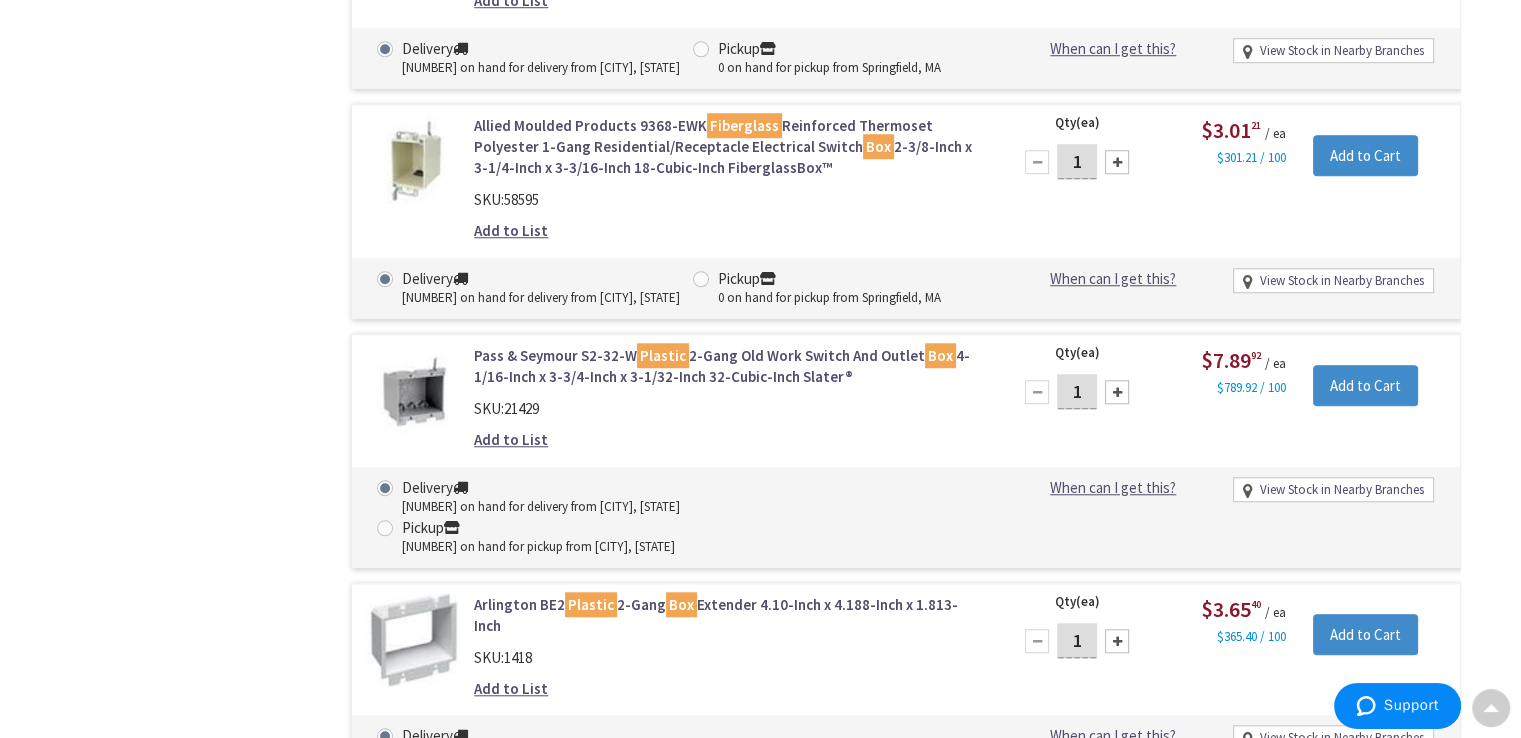 click on "Thomas & Betts E987R  Polycarbonate  Molded Screw Cover Junction  Box  6-Inch x 6-Inch x 4-Inch Carlon®" at bounding box center [728, 863] 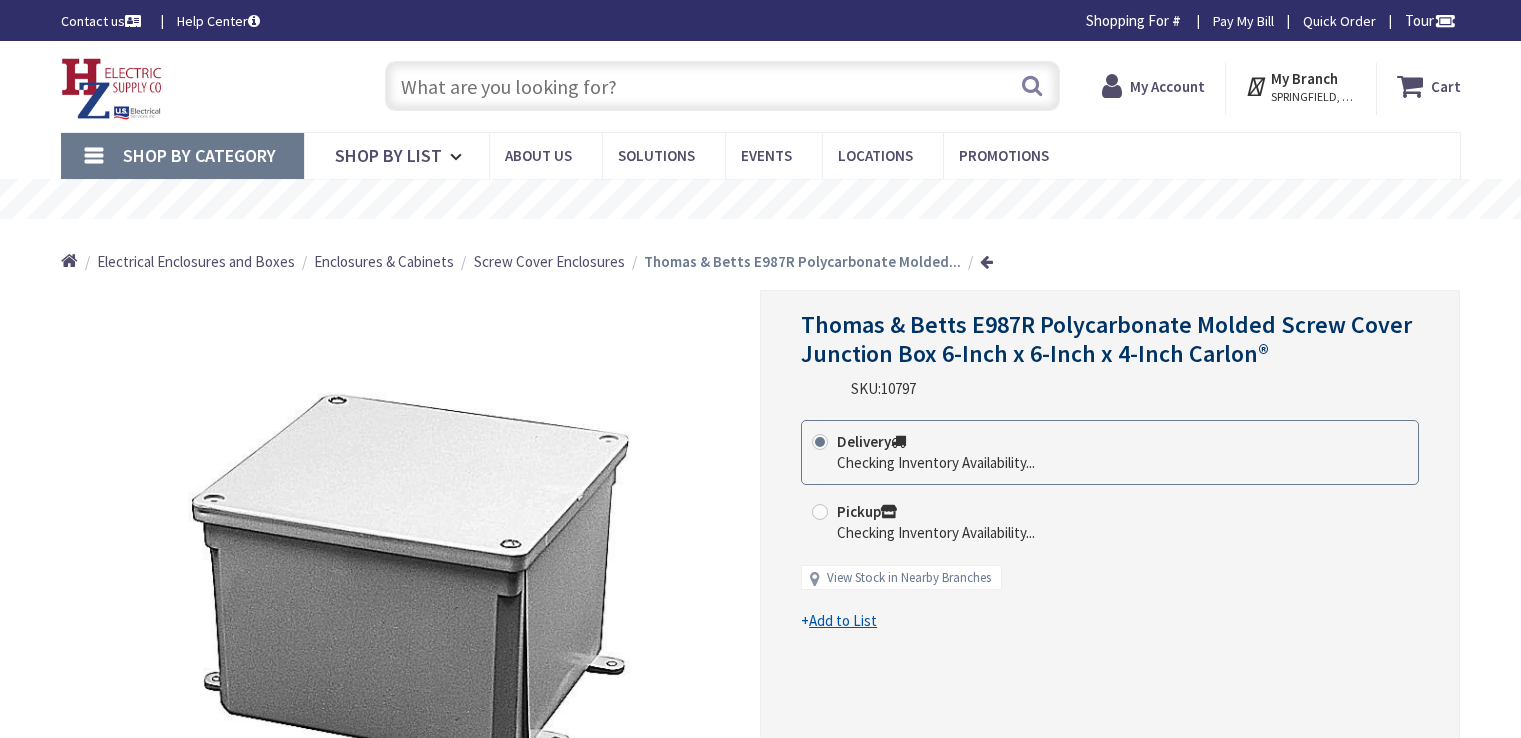 scroll, scrollTop: 0, scrollLeft: 0, axis: both 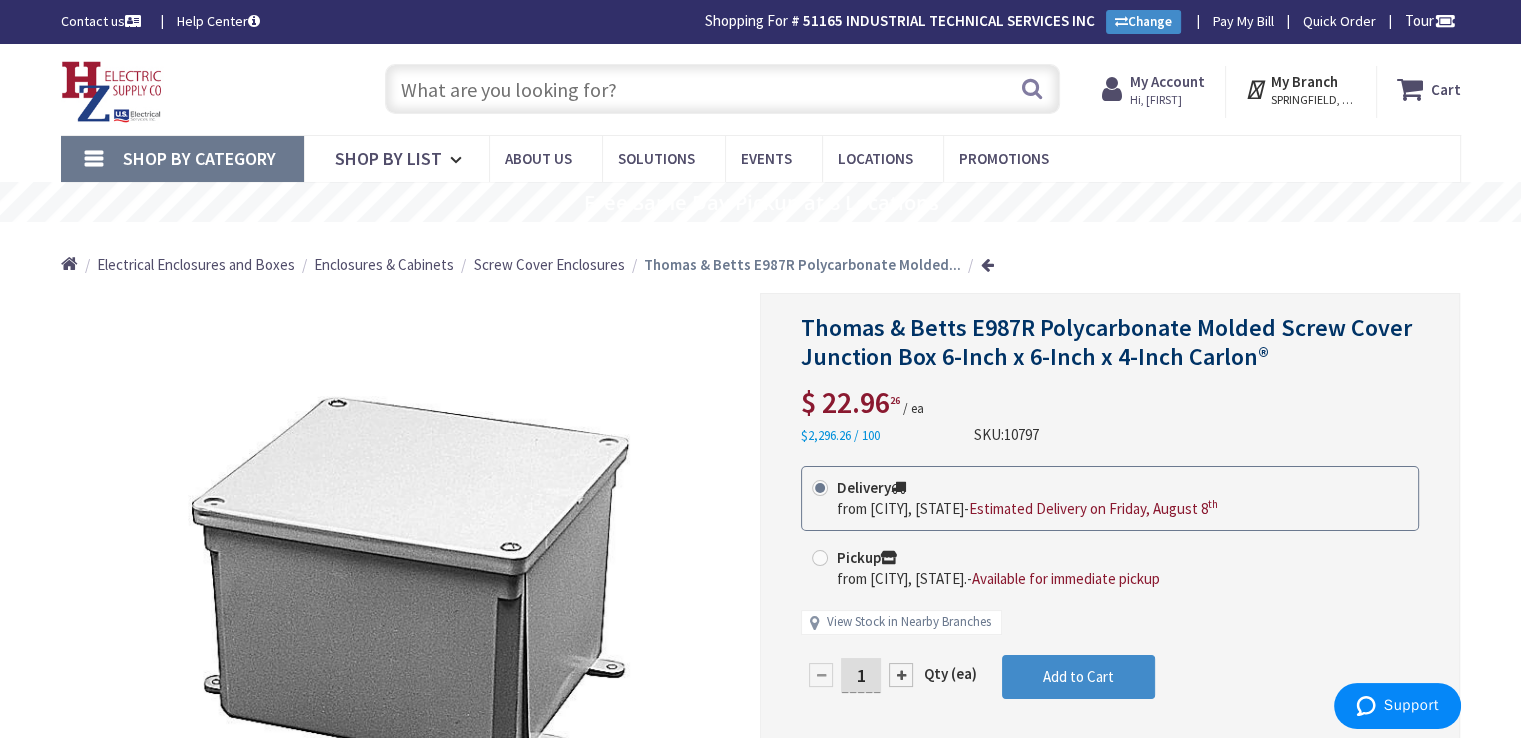 click on "Screw Cover Enclosures" at bounding box center [549, 264] 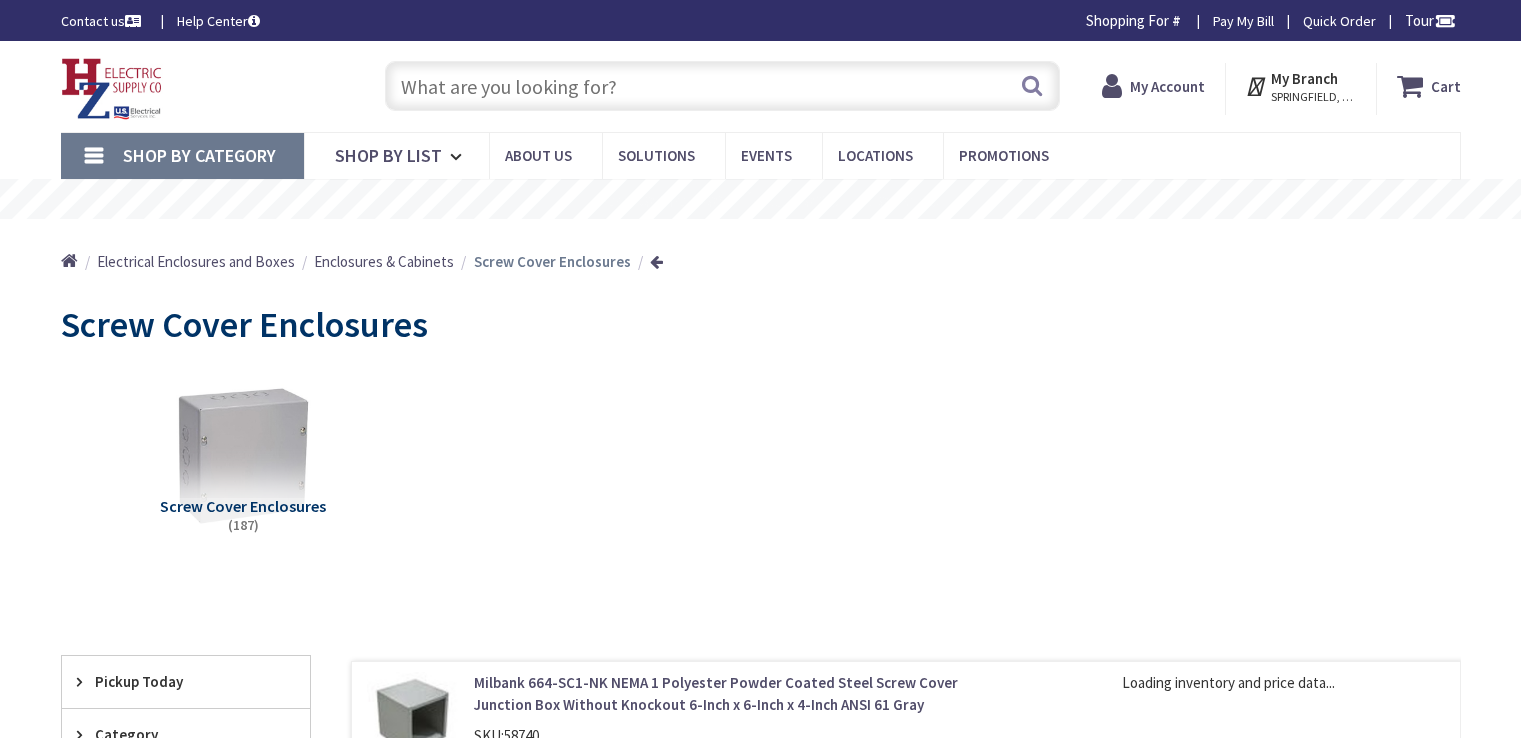 scroll, scrollTop: 0, scrollLeft: 0, axis: both 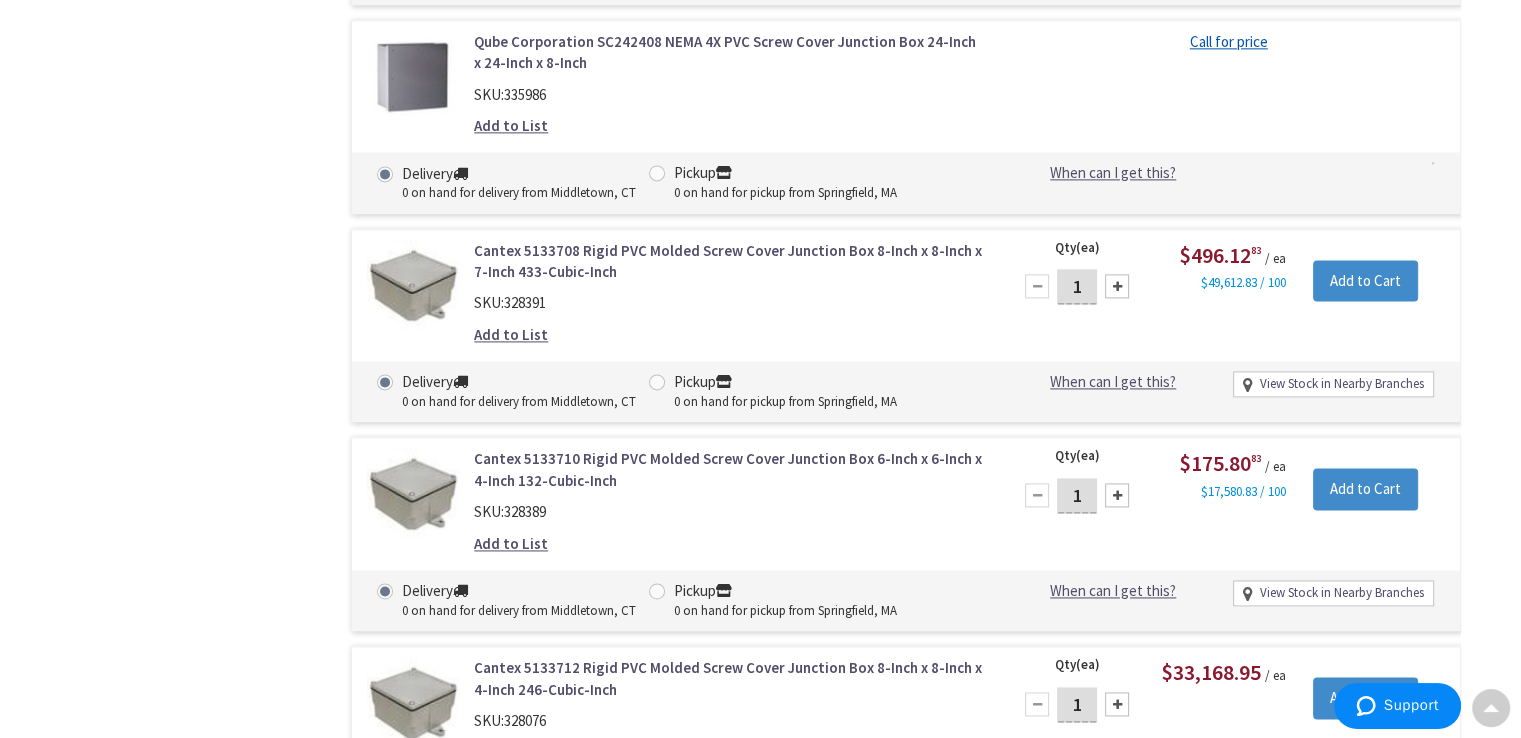 click on "Cantex 5133712 Rigid PVC Molded Screw Cover Junction Box 8-Inch x 8-Inch x 4-Inch 246-Cubic-Inch" at bounding box center (728, 678) 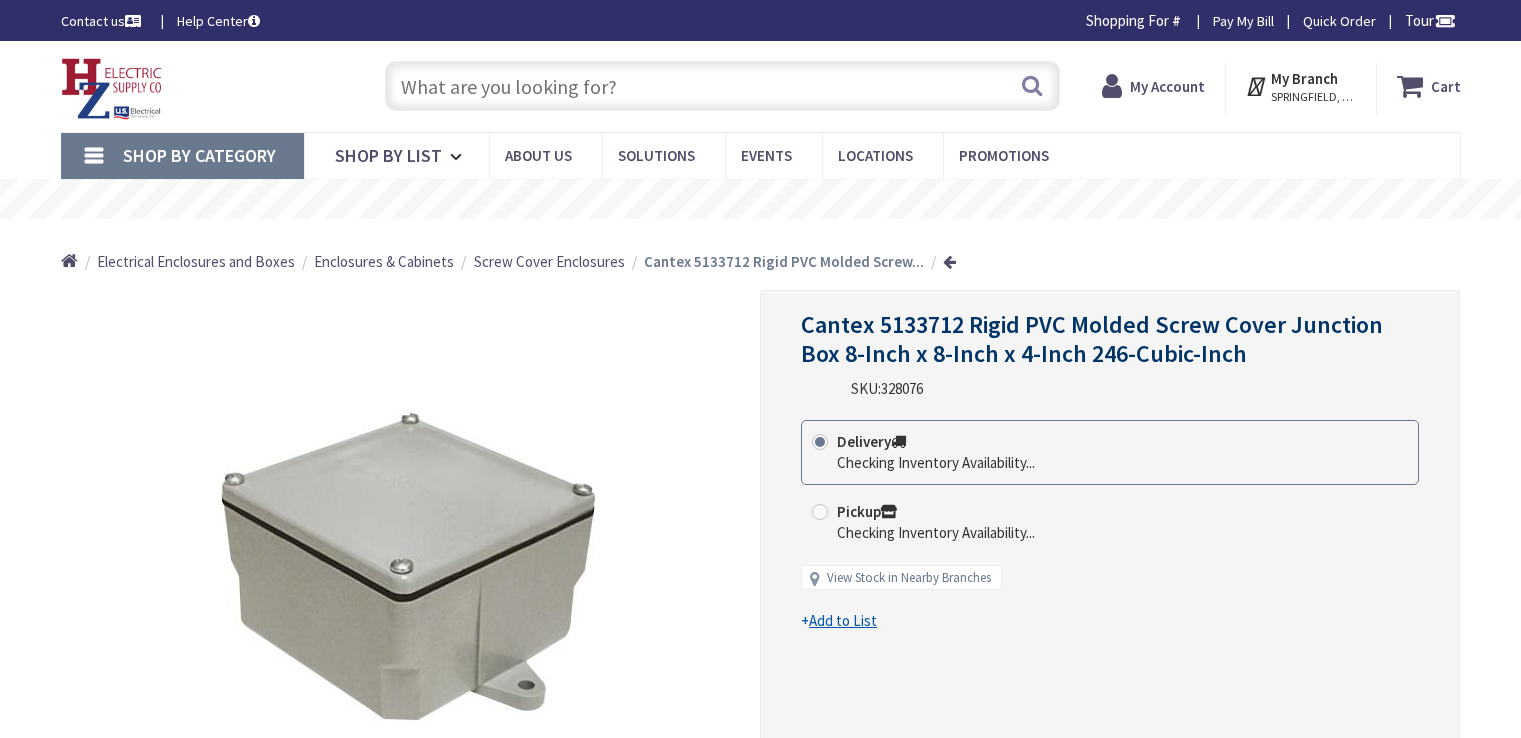 scroll, scrollTop: 0, scrollLeft: 0, axis: both 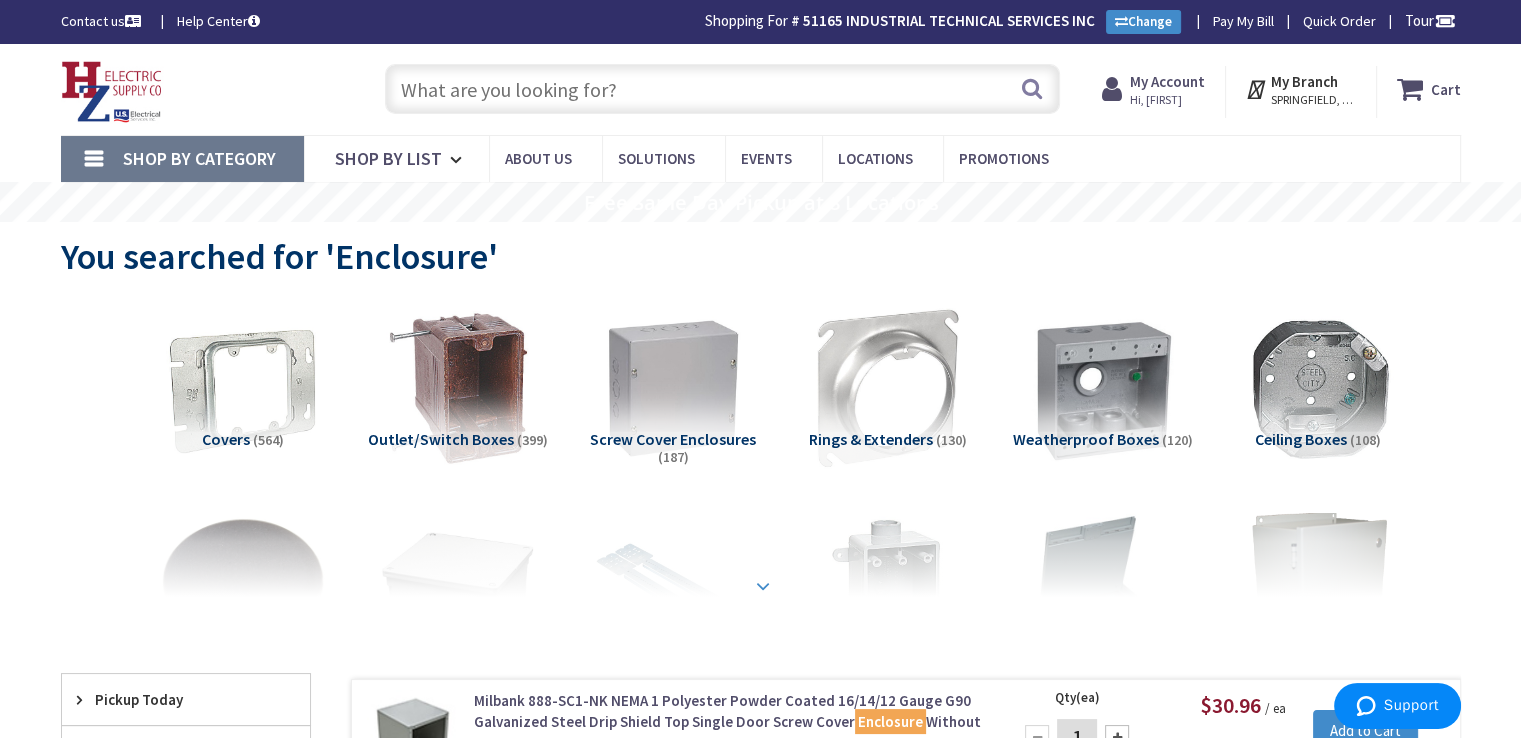 click at bounding box center [763, 586] 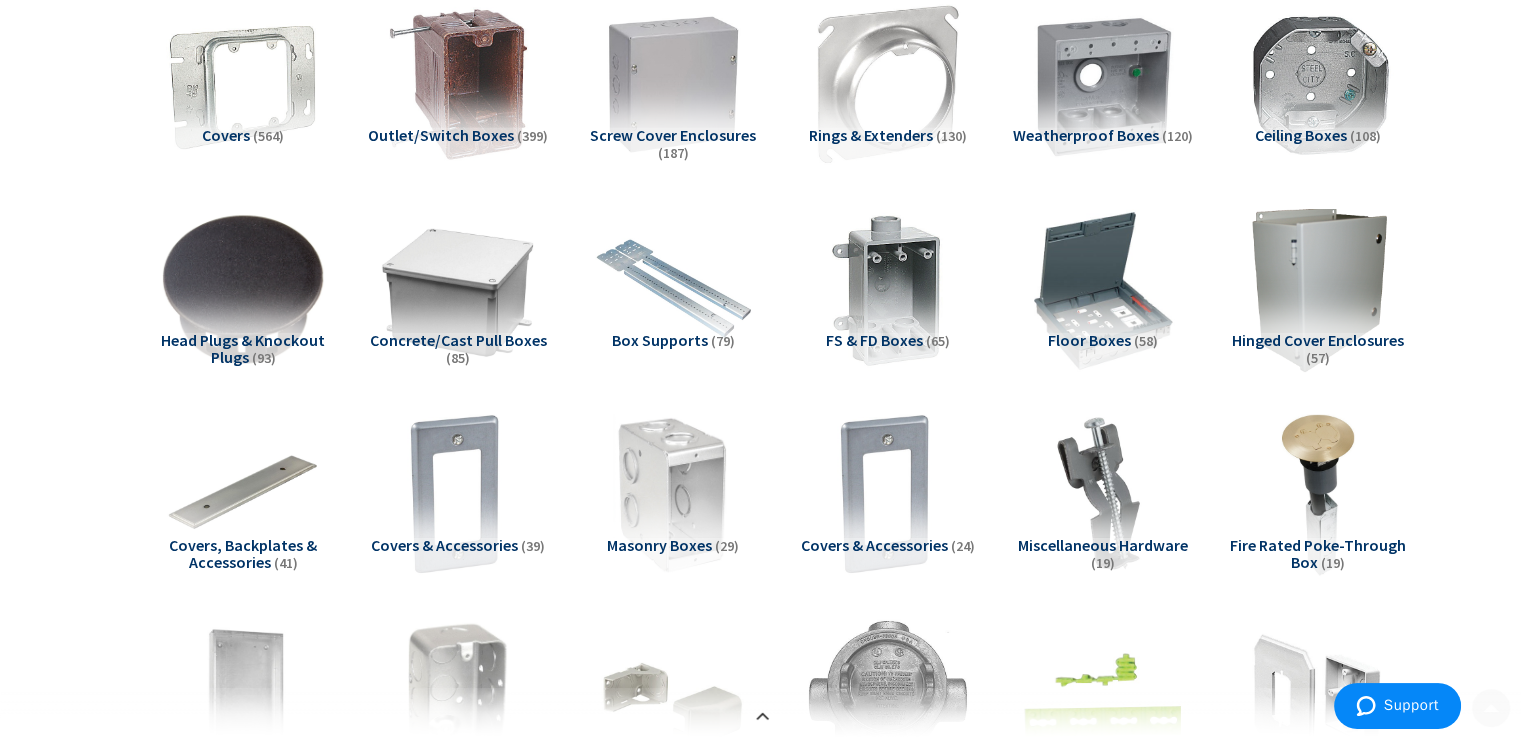 scroll, scrollTop: 308, scrollLeft: 0, axis: vertical 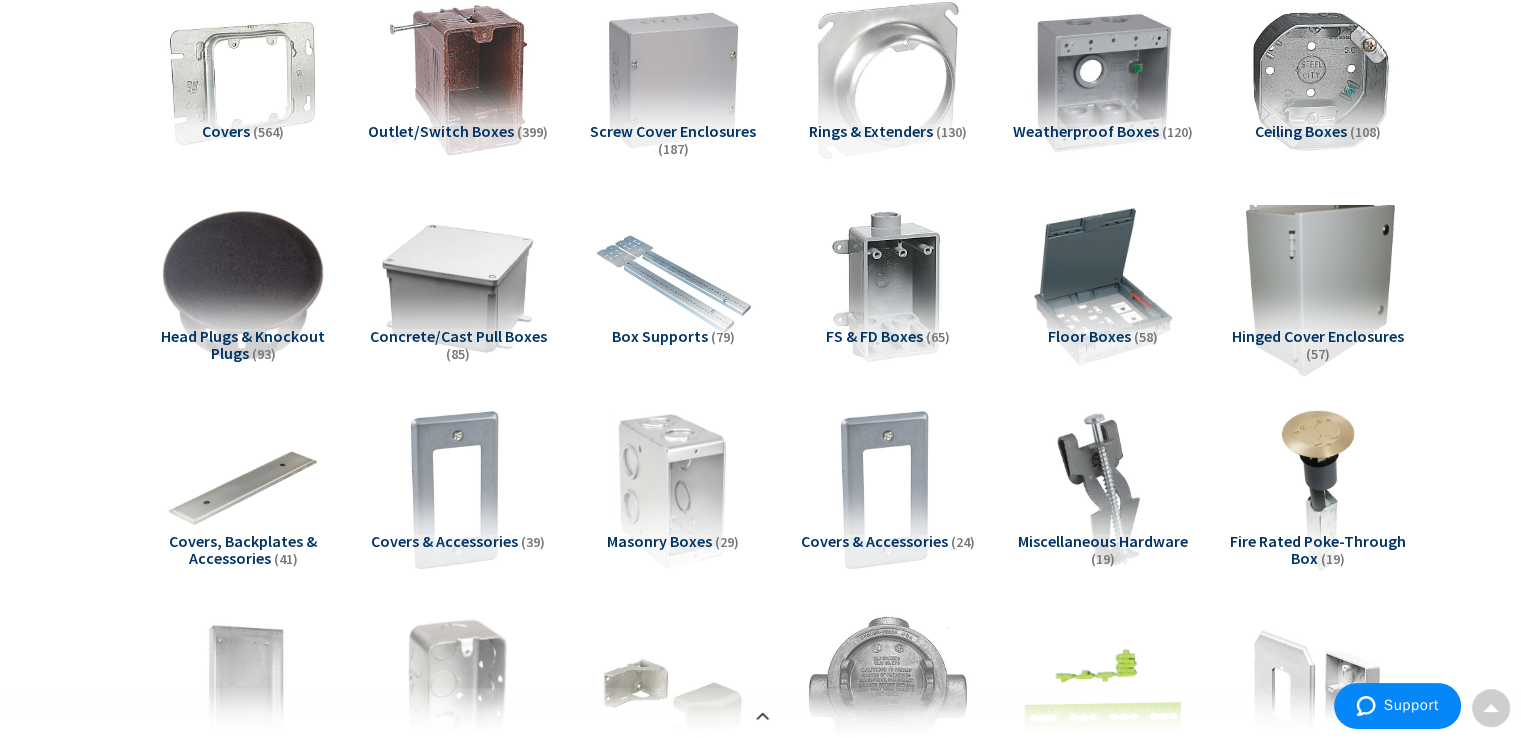 click at bounding box center (1317, 285) 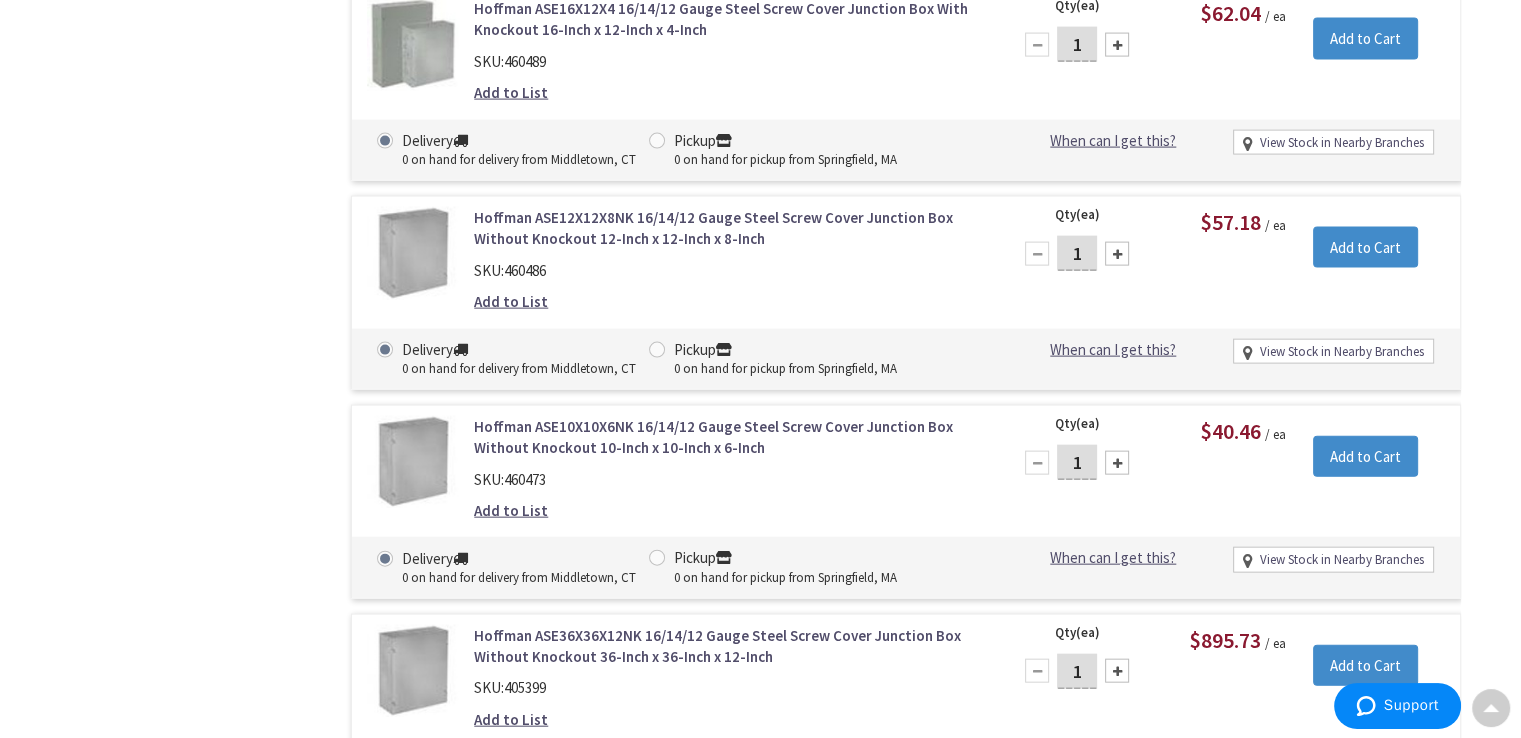 scroll, scrollTop: 11978, scrollLeft: 0, axis: vertical 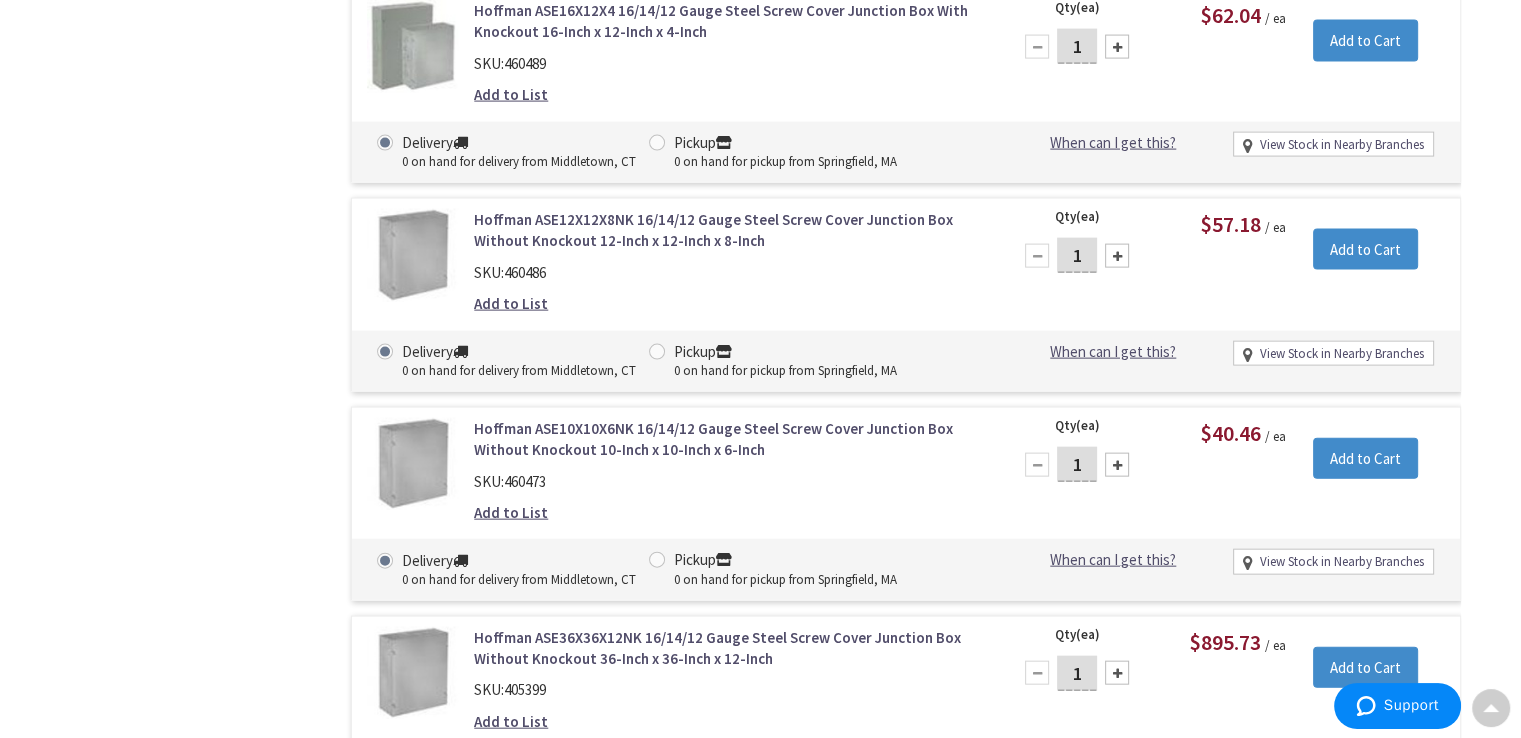 click on "Hoffman ASE12X12X8NK 16/14/12 Gauge Steel Screw Cover Junction Box Without Knockout 12-Inch x 12-Inch x 8-Inch" at bounding box center (728, 230) 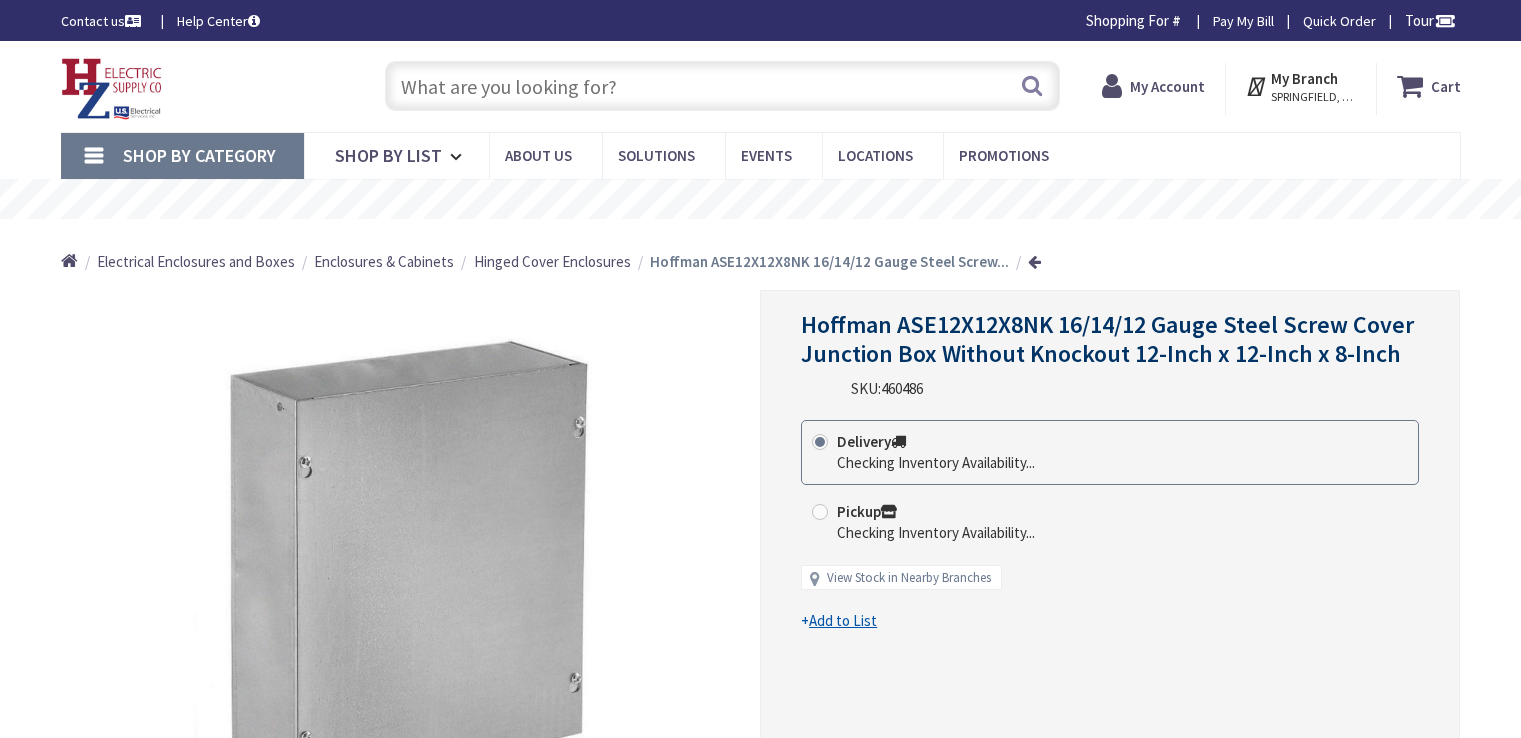 scroll, scrollTop: 0, scrollLeft: 0, axis: both 